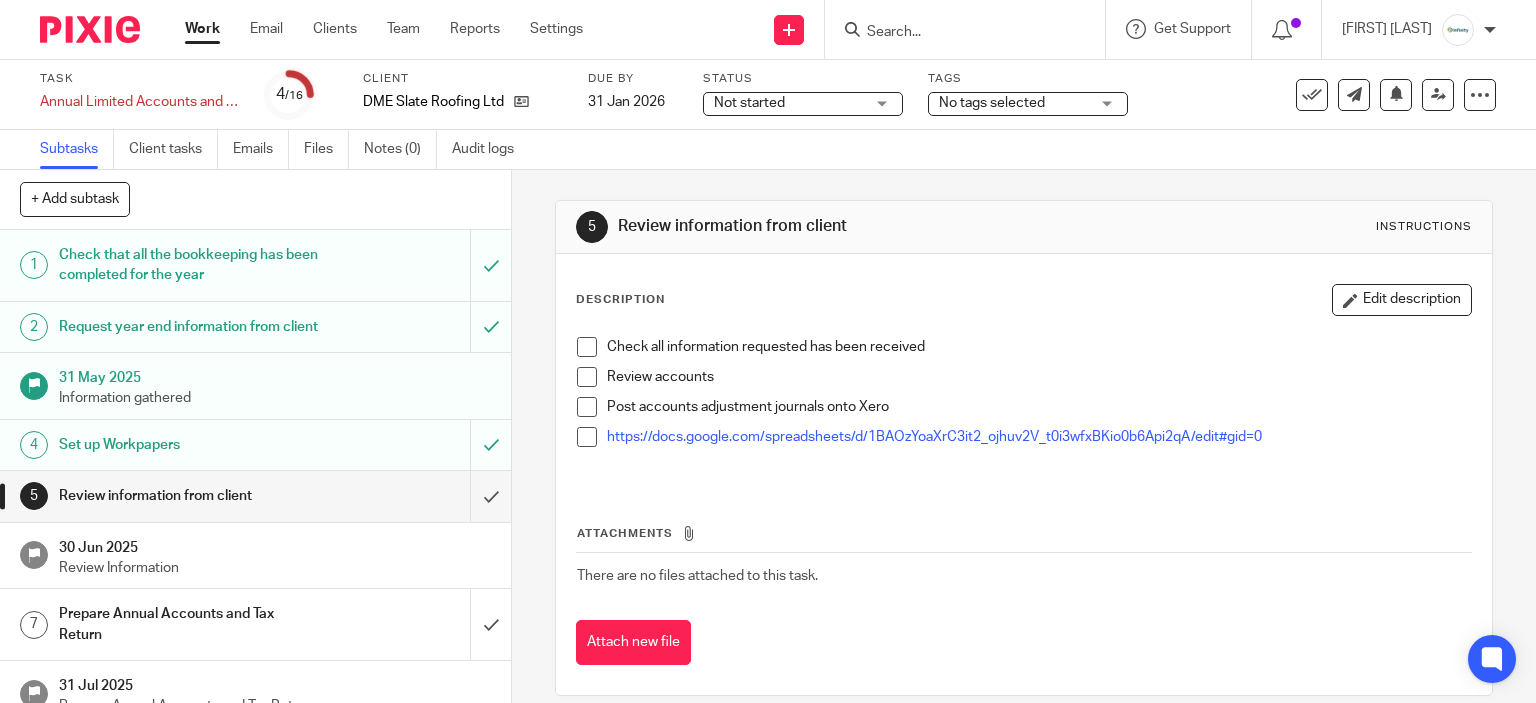 scroll, scrollTop: 0, scrollLeft: 0, axis: both 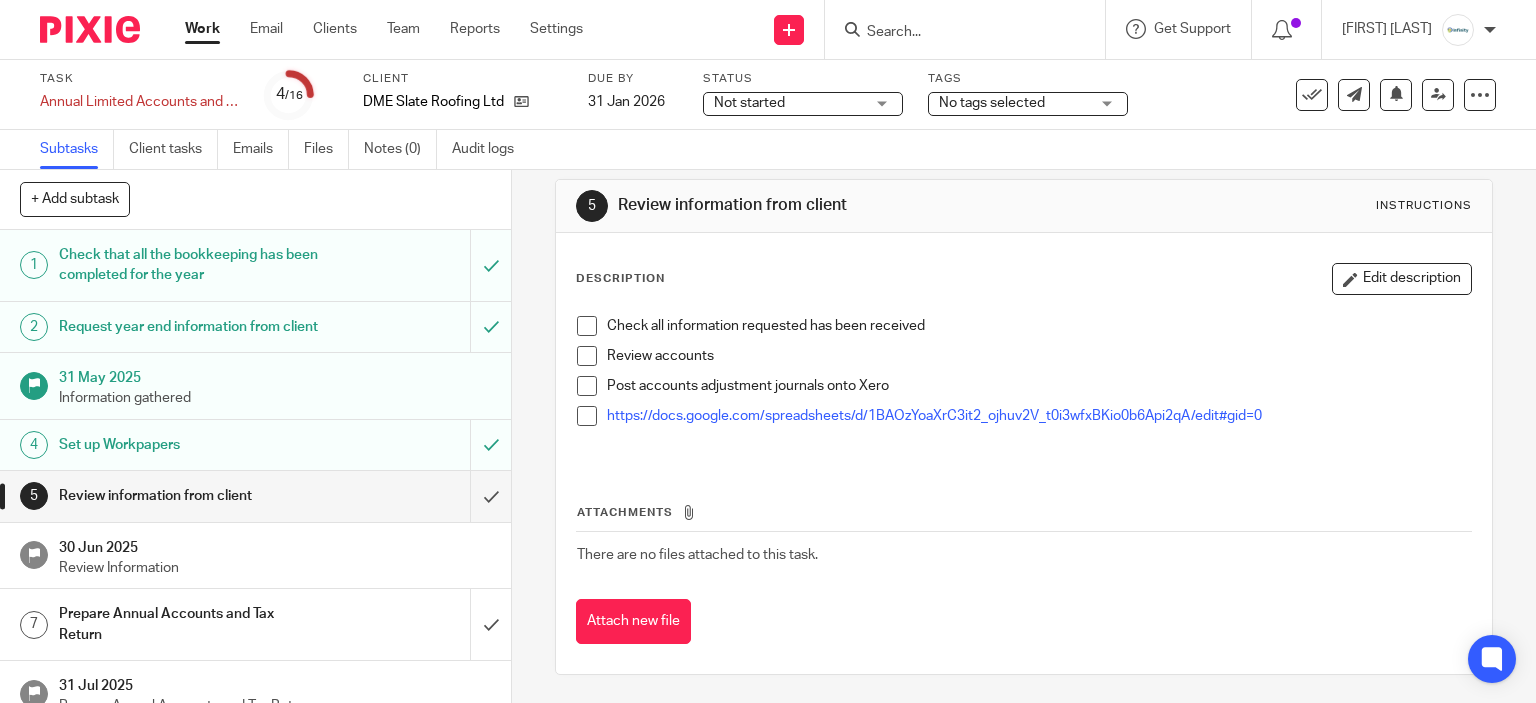 click on "Work" at bounding box center [202, 29] 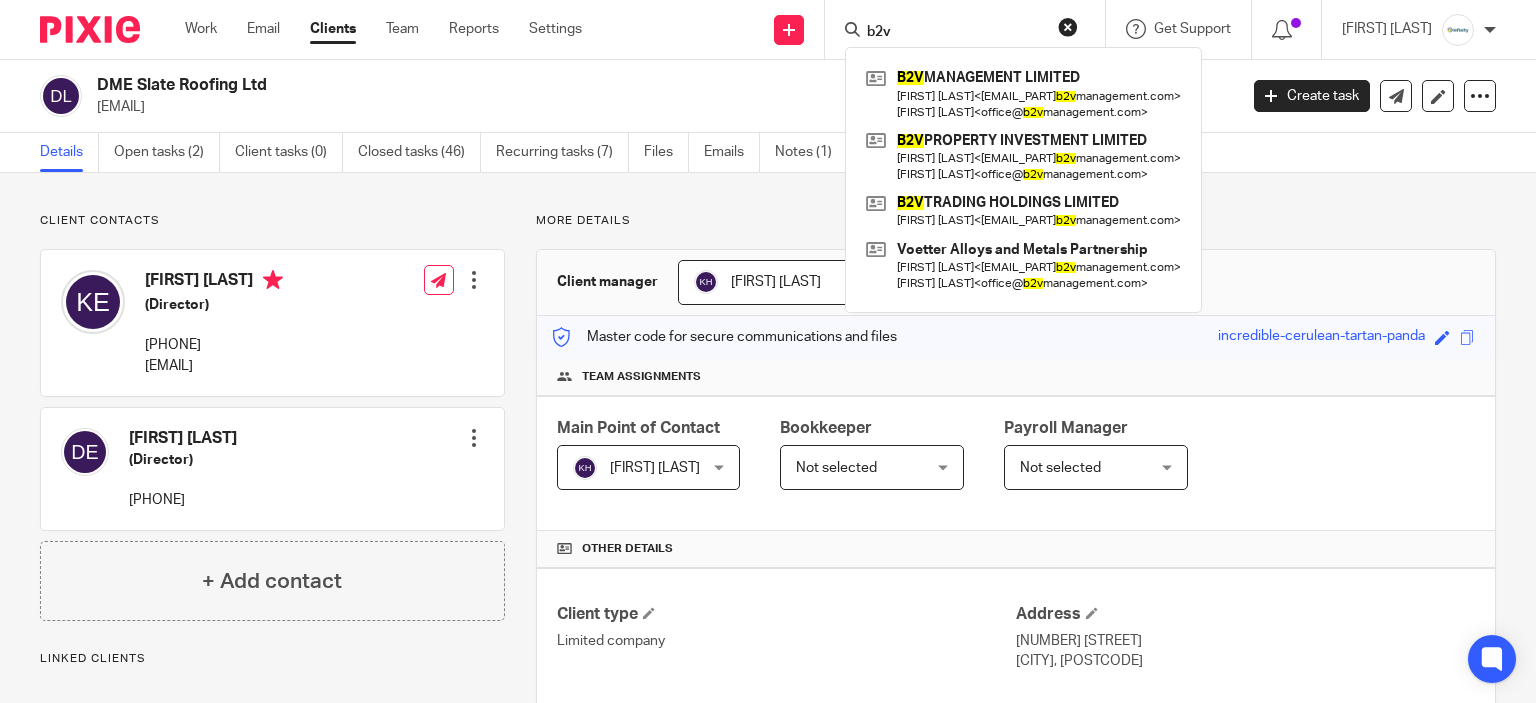 scroll, scrollTop: 0, scrollLeft: 0, axis: both 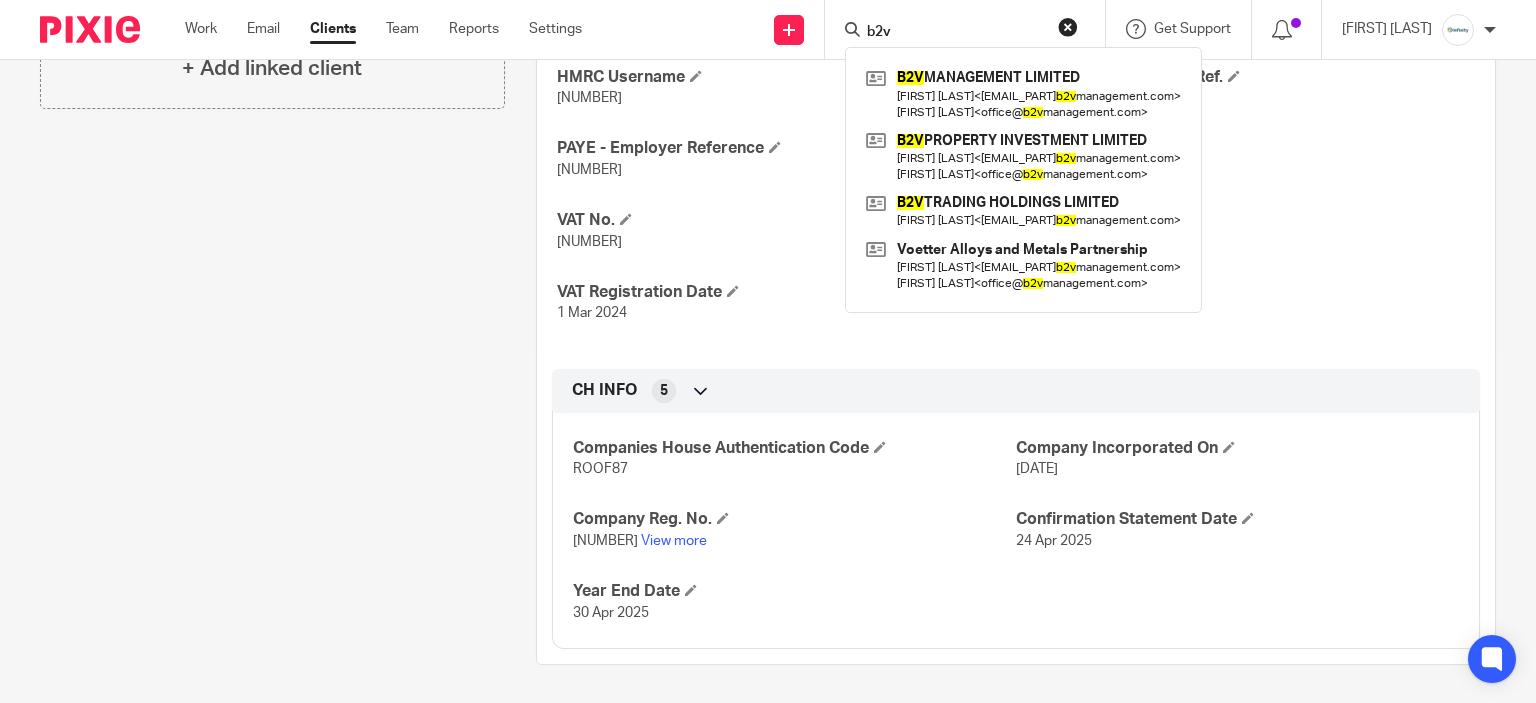 click on "Client contacts
Darren Ellis
(Director)
07852 424682
Edit contact
Create client from contact
Export data
Make primary
CC in auto emails" at bounding box center [257, 47] 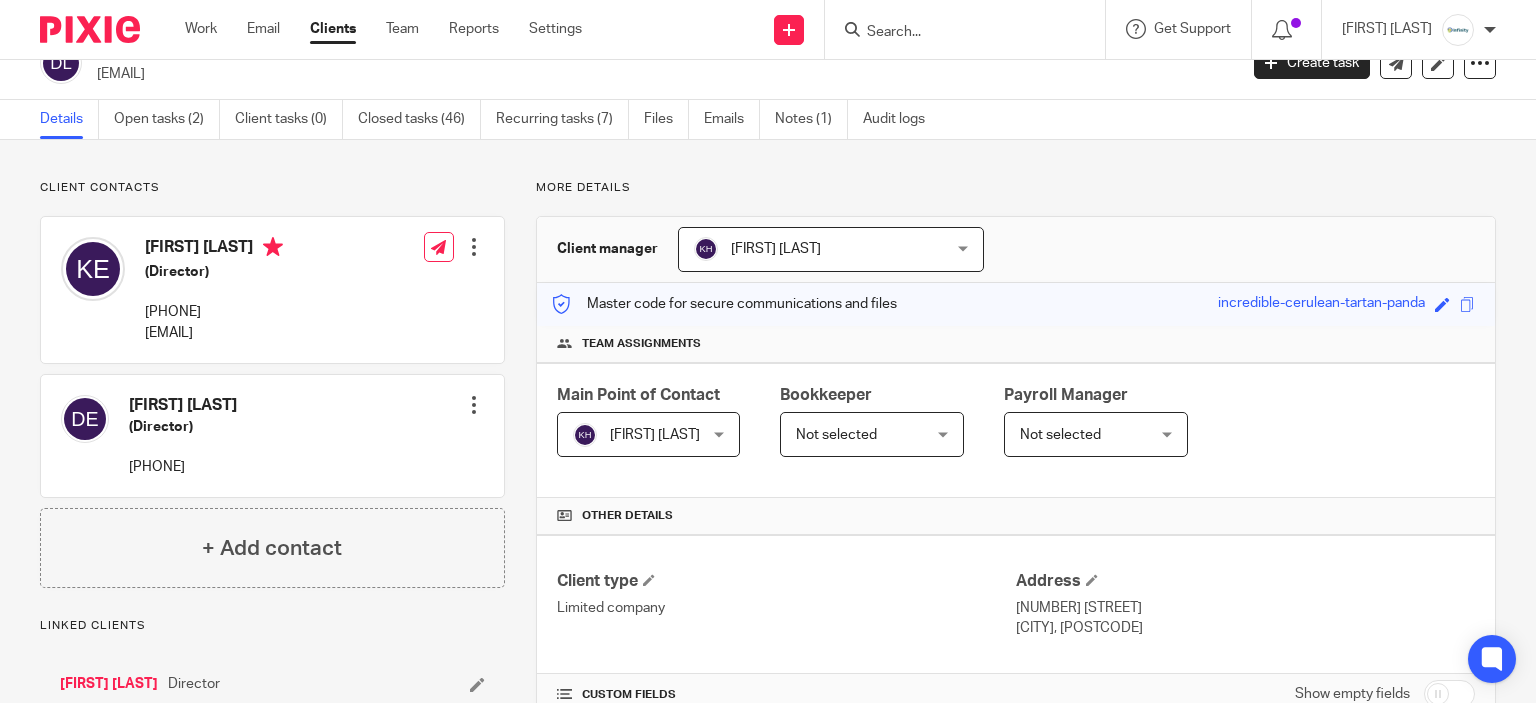scroll, scrollTop: 0, scrollLeft: 0, axis: both 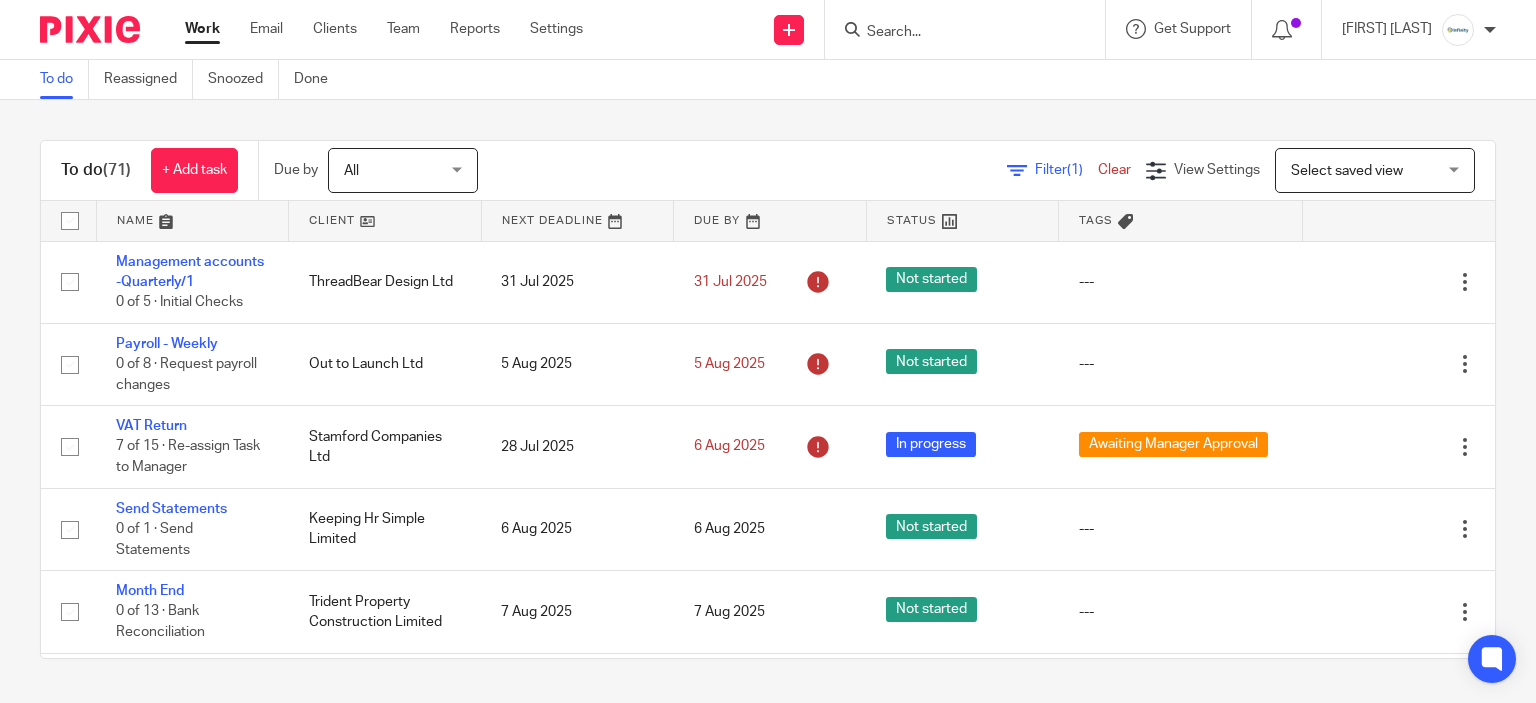 drag, startPoint x: 936, startPoint y: 47, endPoint x: 924, endPoint y: 33, distance: 18.439089 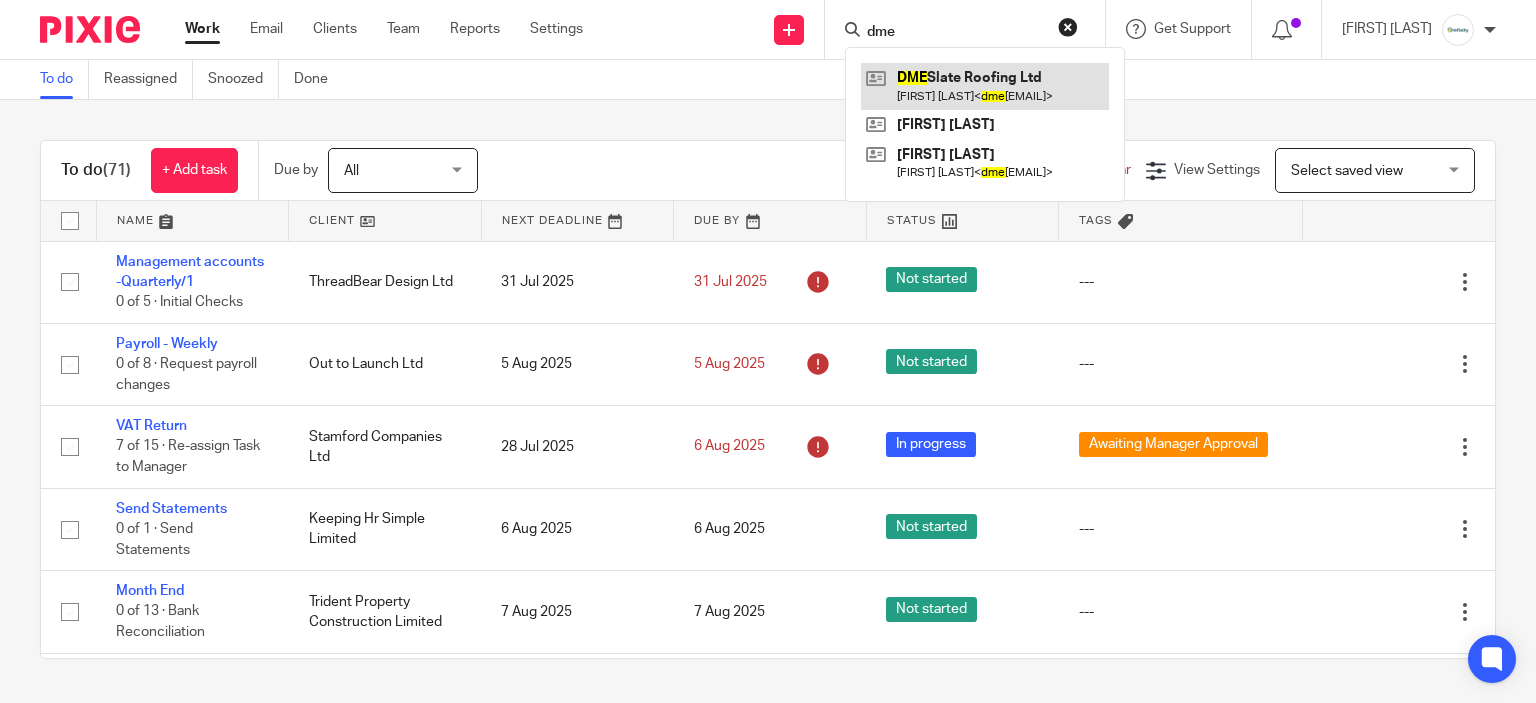 type on "dme" 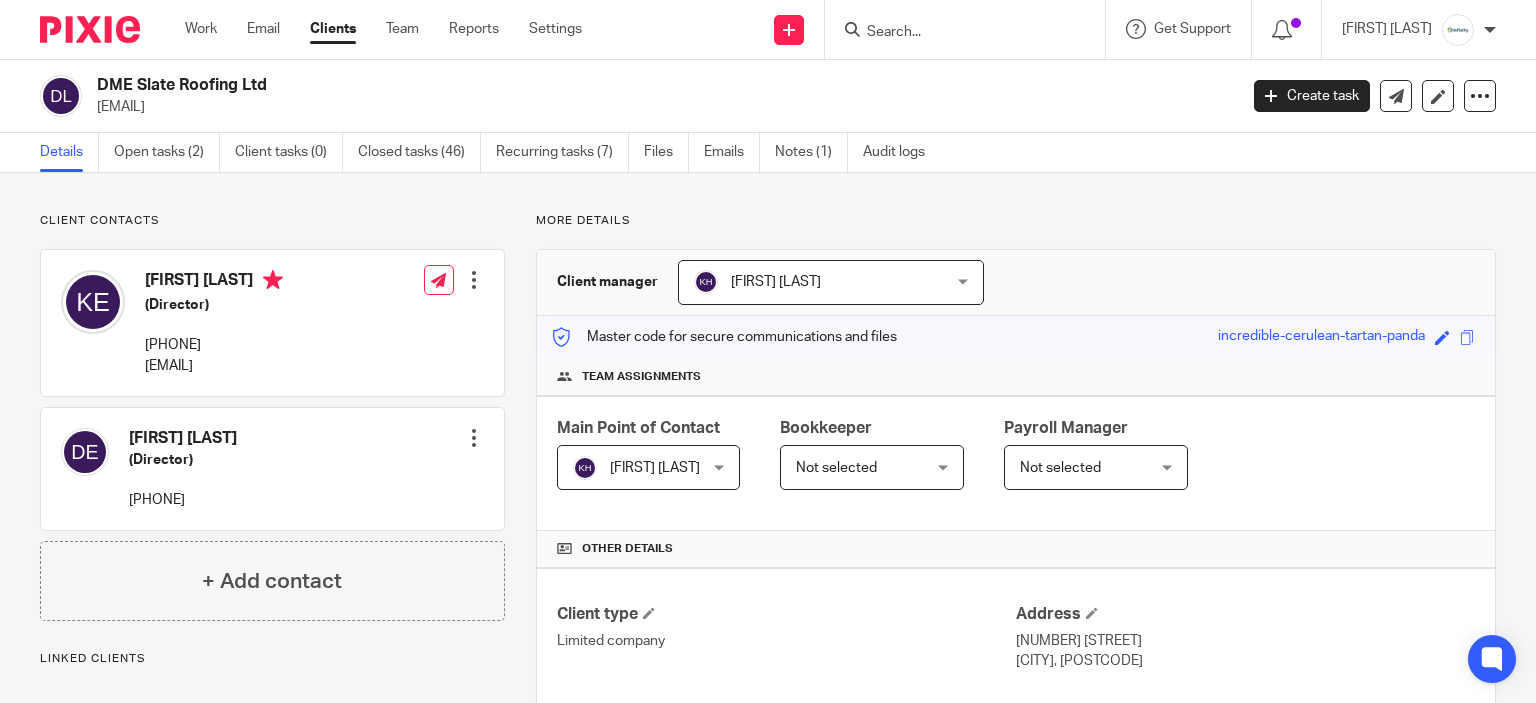 scroll, scrollTop: 0, scrollLeft: 0, axis: both 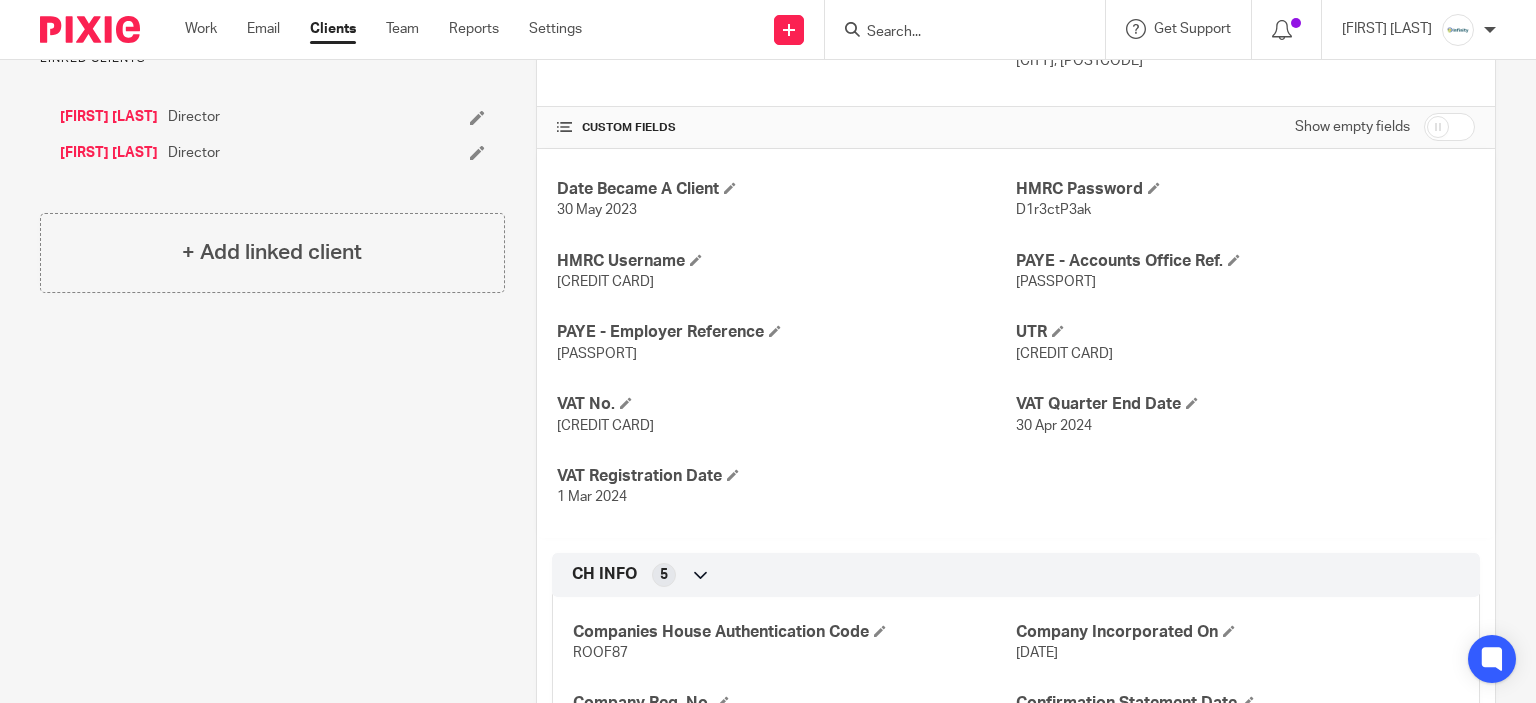 click on "250645951631" at bounding box center (605, 282) 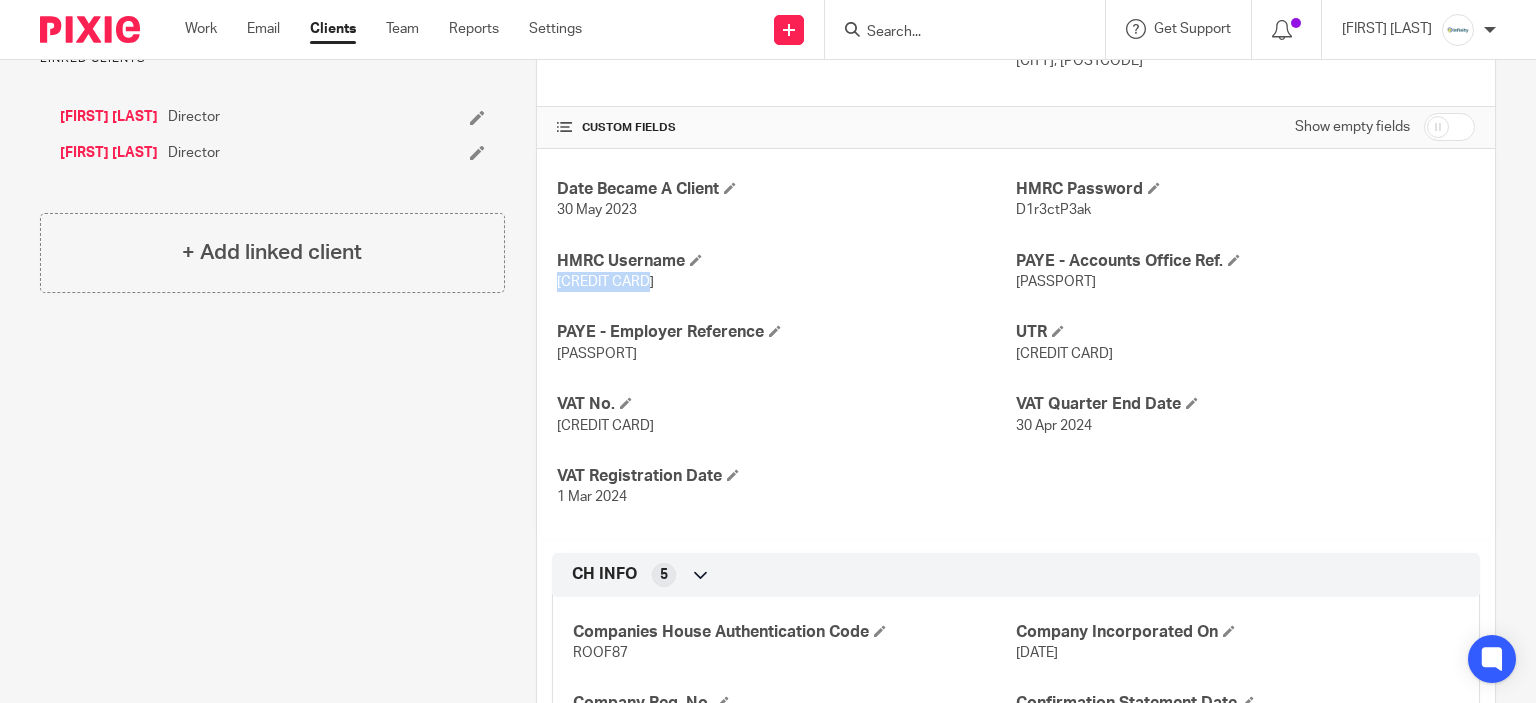 click on "250645951631" at bounding box center (605, 282) 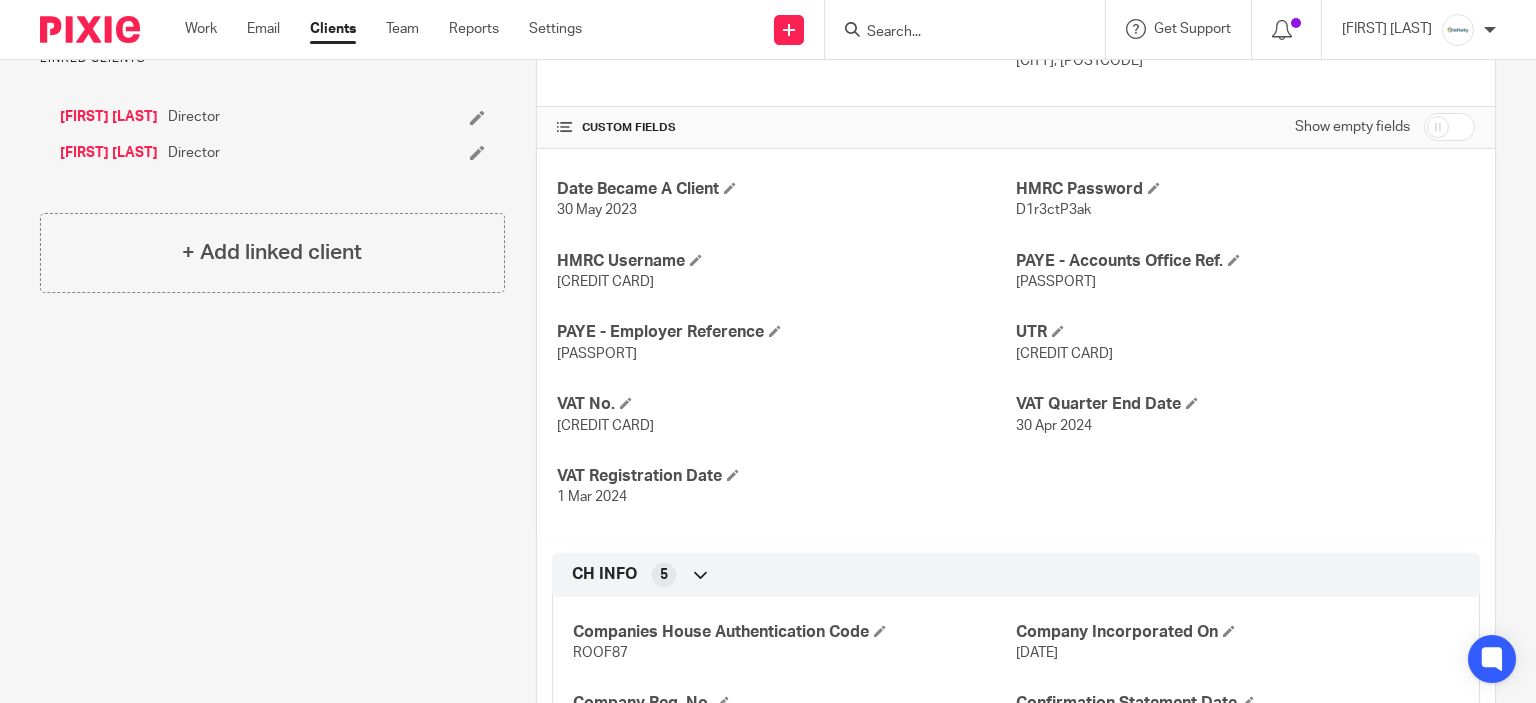 click on "D1r3ctP3ak" at bounding box center [1053, 210] 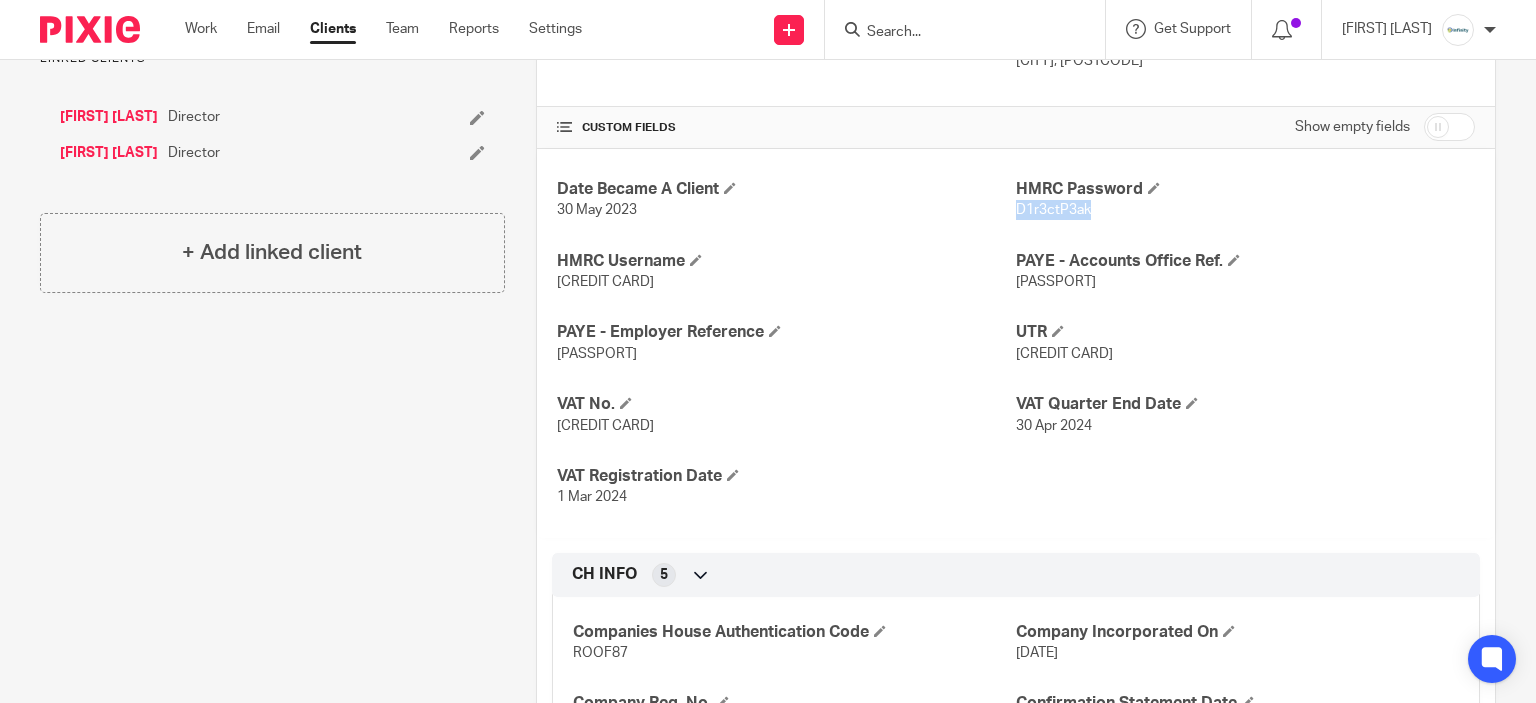 click on "D1r3ctP3ak" at bounding box center [1053, 210] 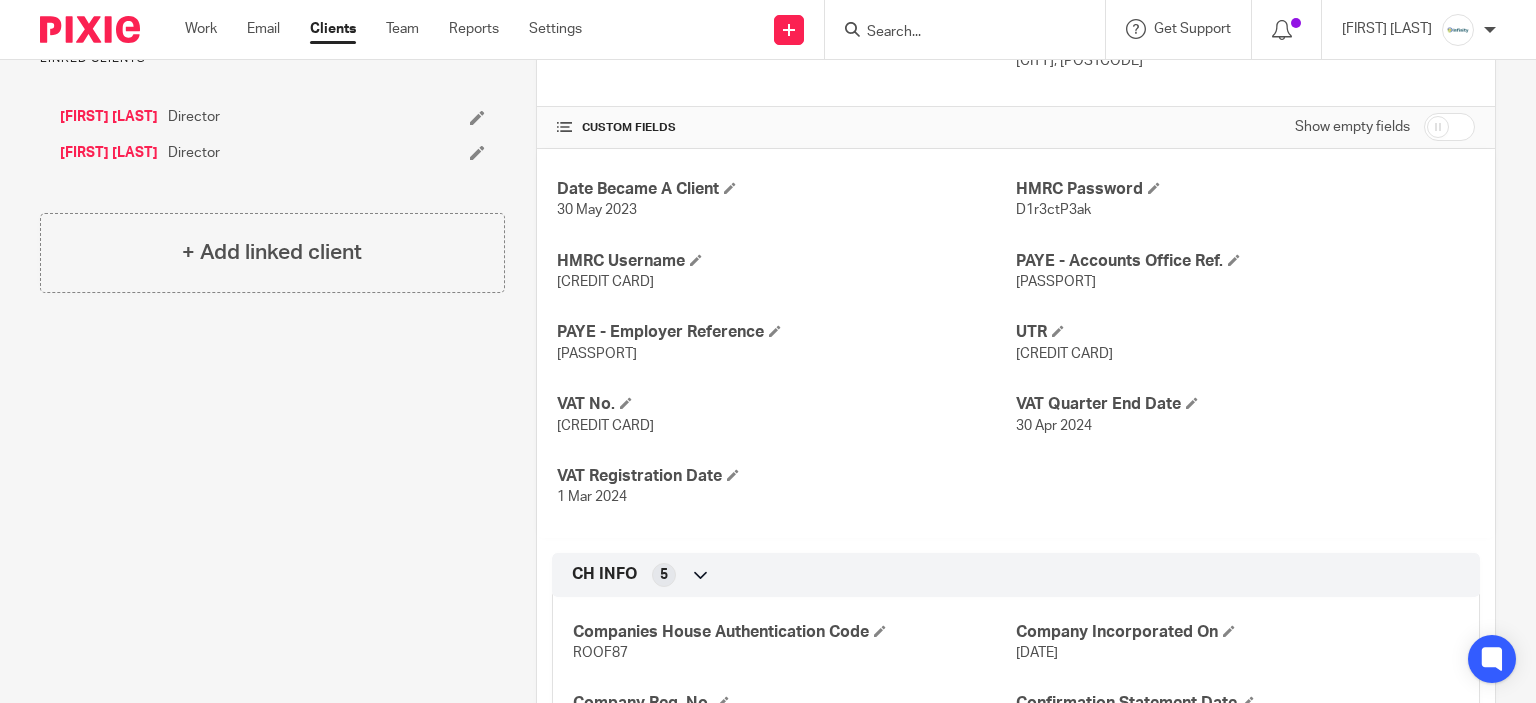 click on "120/EE70231" at bounding box center [786, 354] 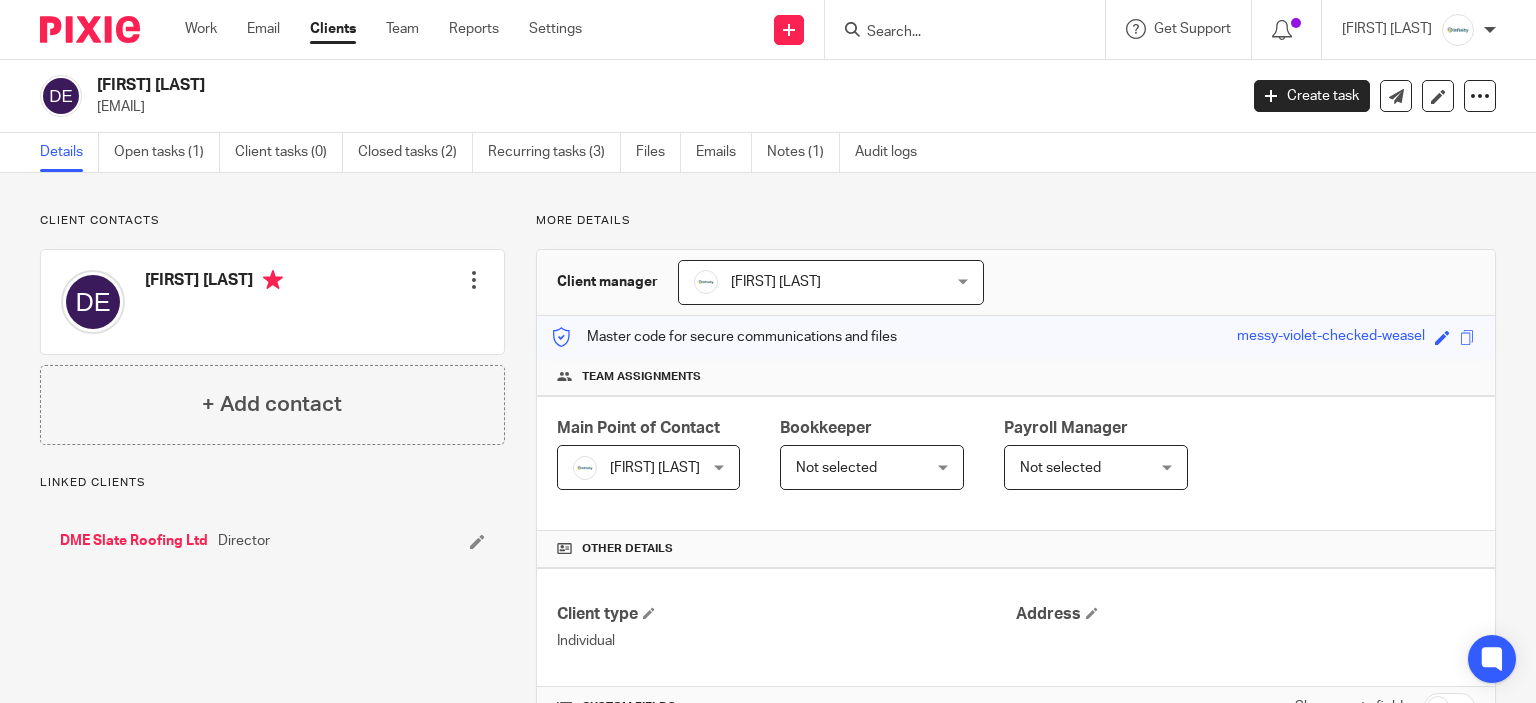 scroll, scrollTop: 0, scrollLeft: 0, axis: both 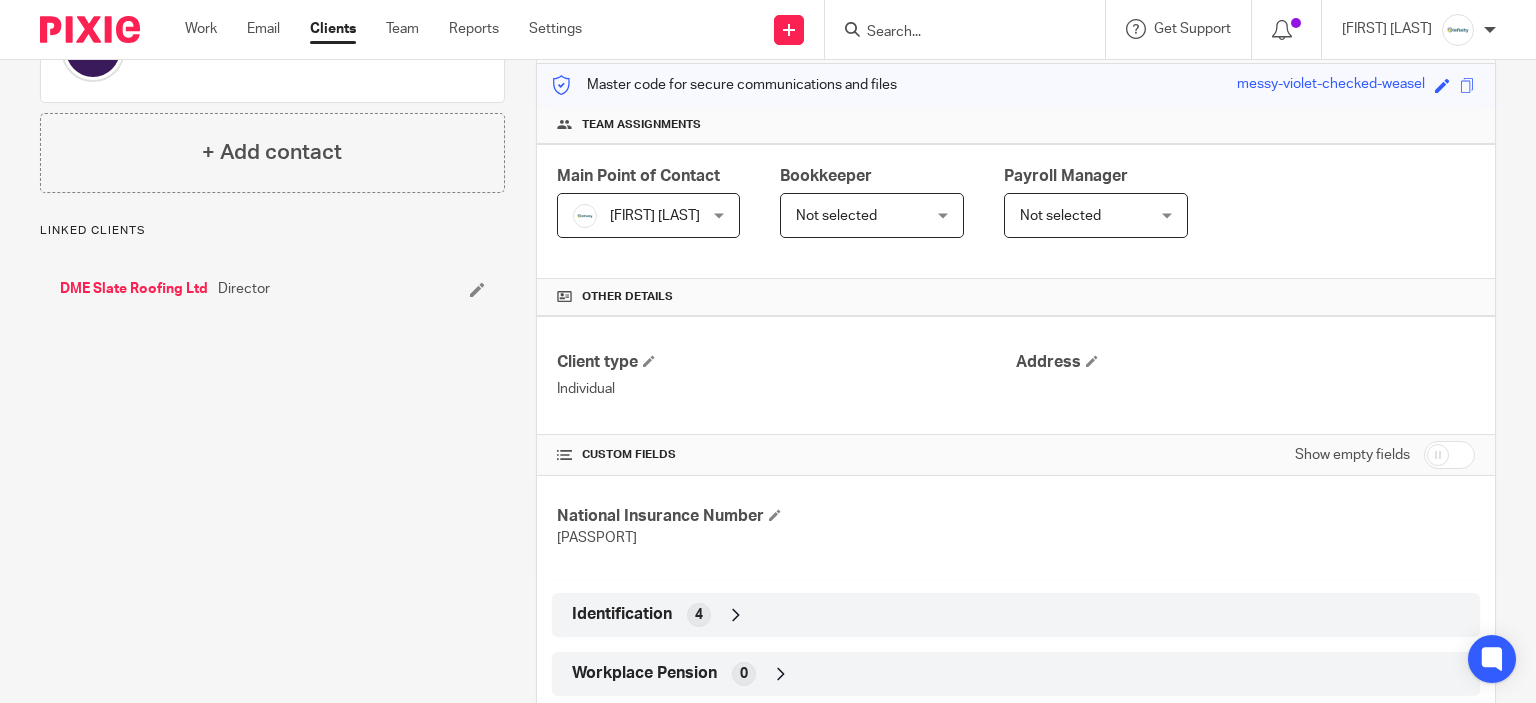 click on "Identification   [NUMBER]" at bounding box center (1016, 615) 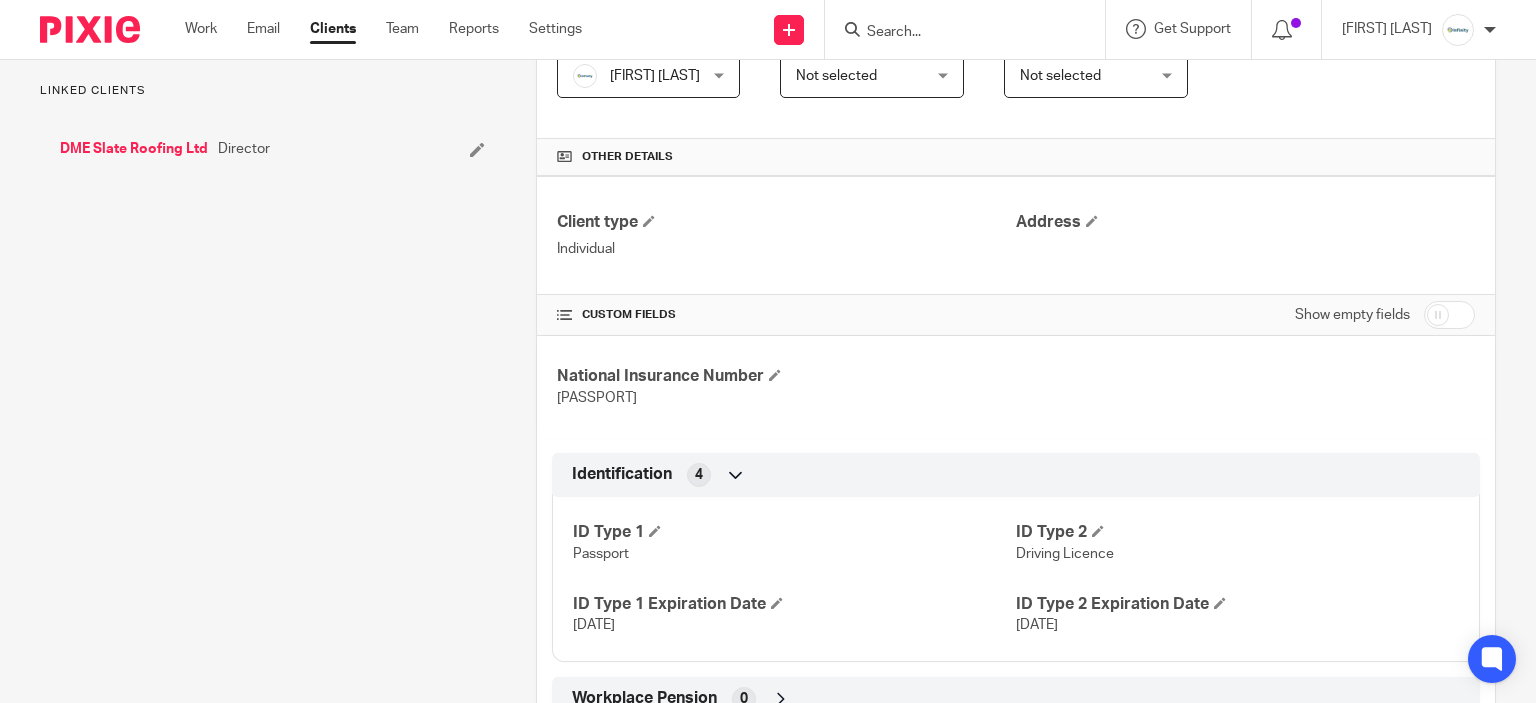 scroll, scrollTop: 463, scrollLeft: 0, axis: vertical 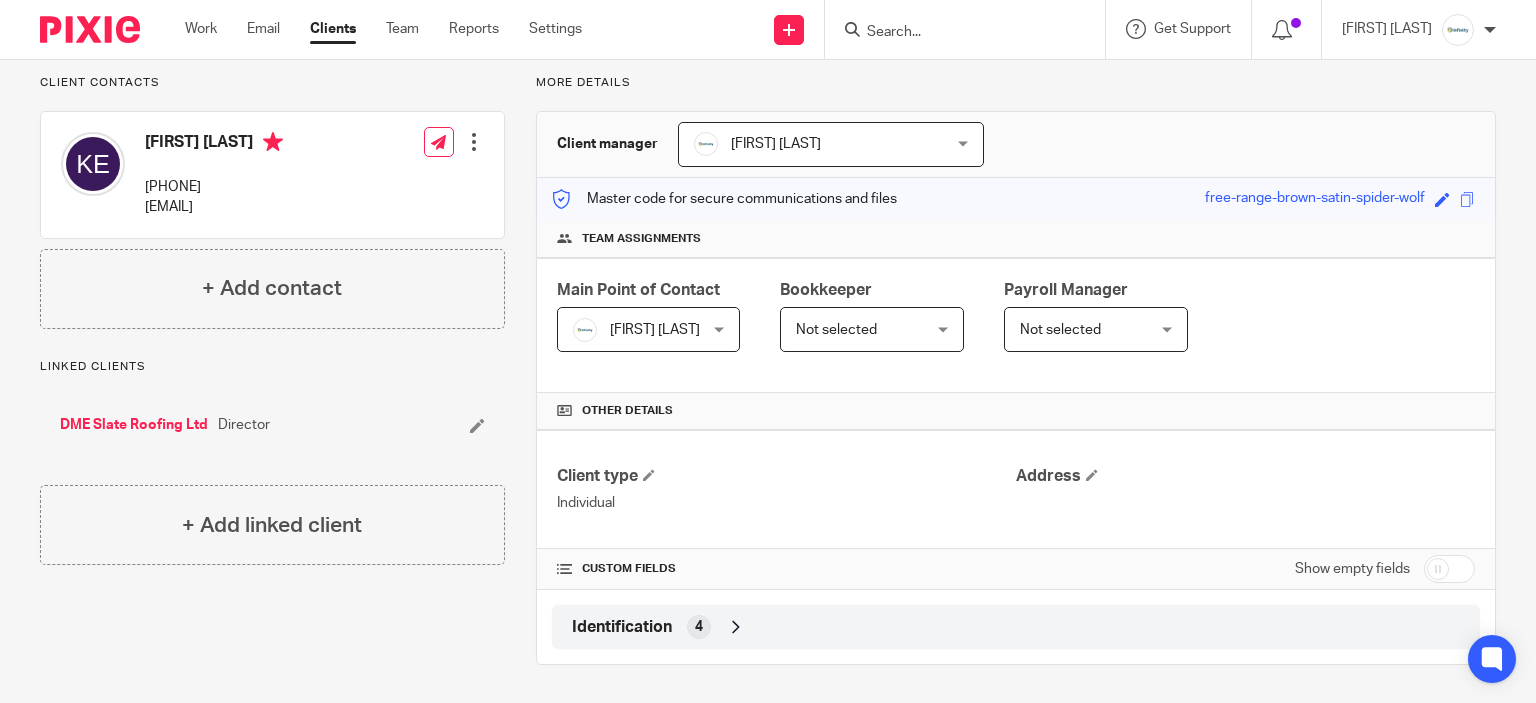 click on "Identification   [NUMBER]
Individual
Address
CUSTOM FIELDS
Show empty fields
CH INFO   4     Services   1
Infinity Registered Address
No   Identification   4
ID Type 1
Passport
ID Type 2
Driving Licence
ID Type 1 Expiration Date
[DATE]
ID Type 2 Expiration Date
[DATE]   Workplace Pension   4" at bounding box center (1016, 539) 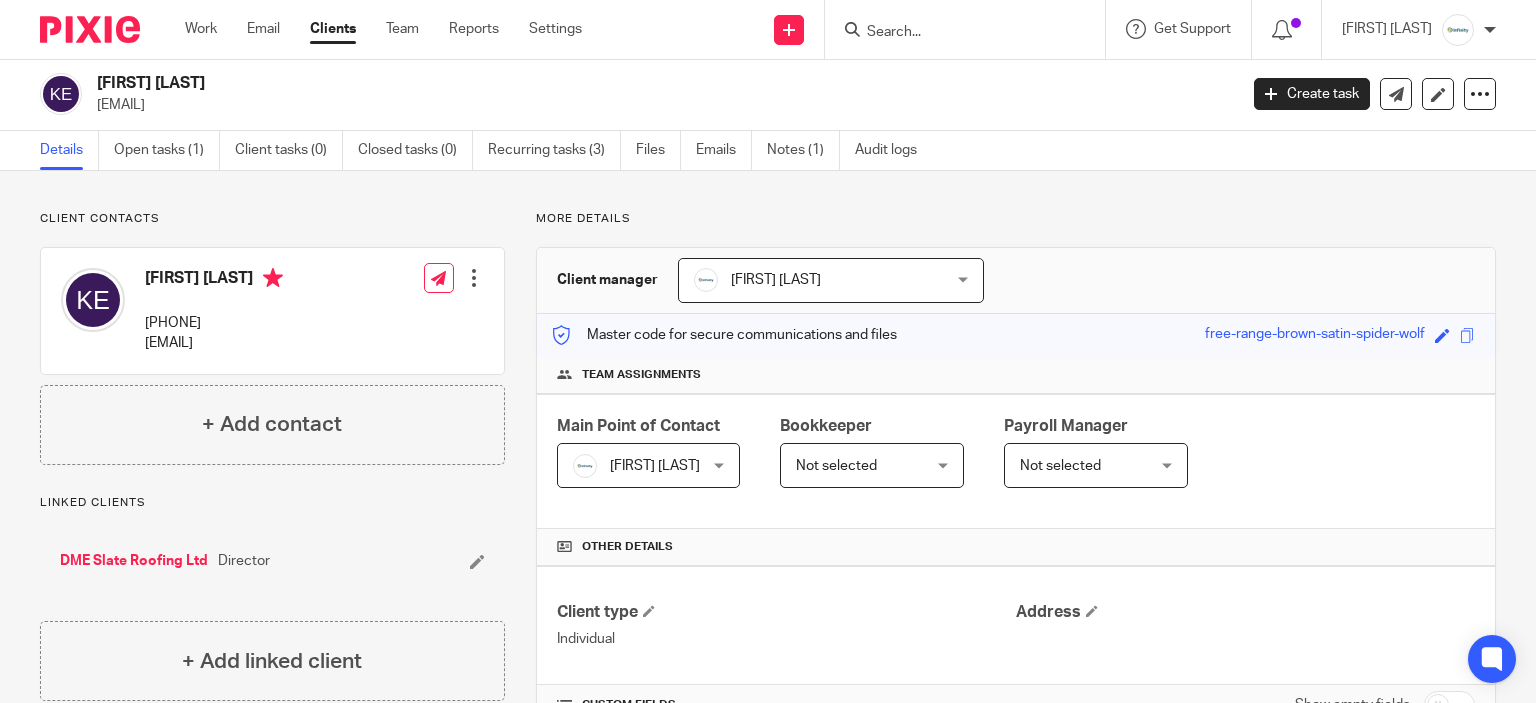 scroll, scrollTop: 0, scrollLeft: 0, axis: both 